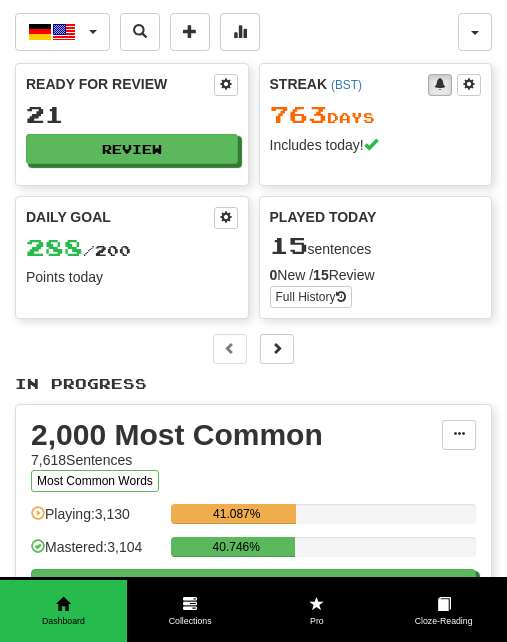scroll, scrollTop: 0, scrollLeft: 0, axis: both 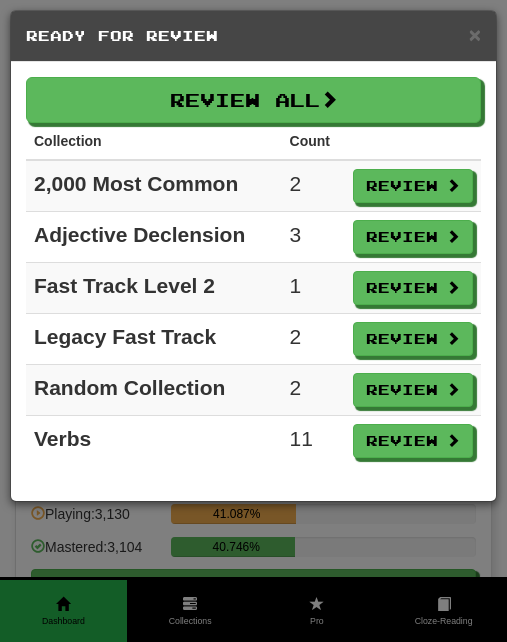 click on "Review" at bounding box center [413, 237] 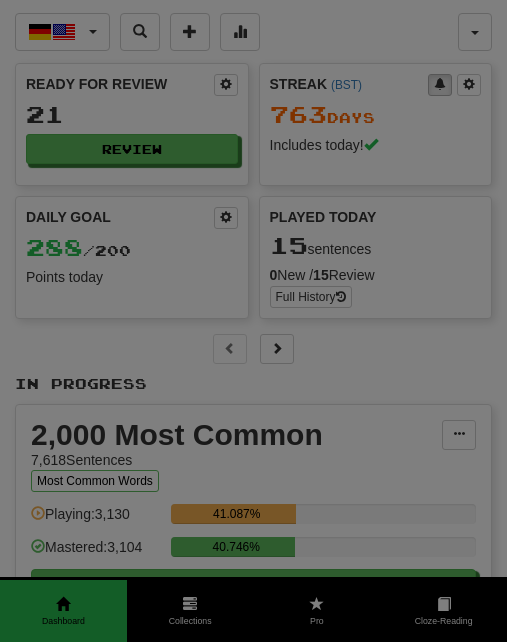 select on "**" 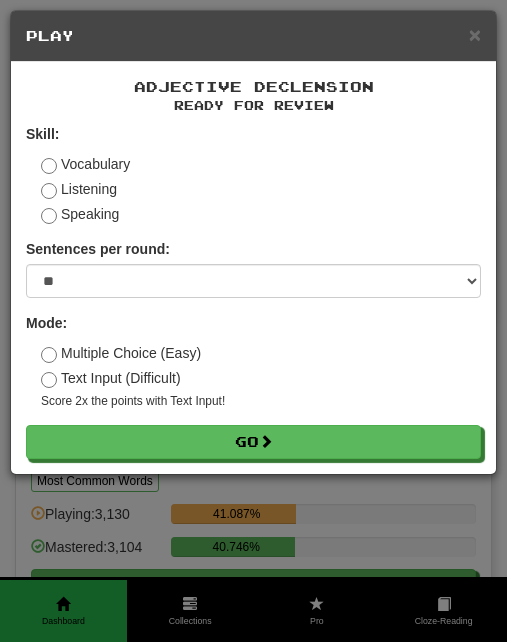 click on "Go" at bounding box center (253, 442) 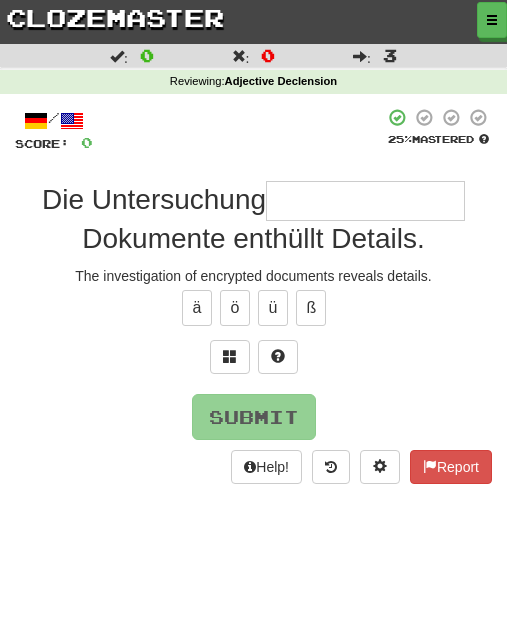scroll, scrollTop: 0, scrollLeft: 0, axis: both 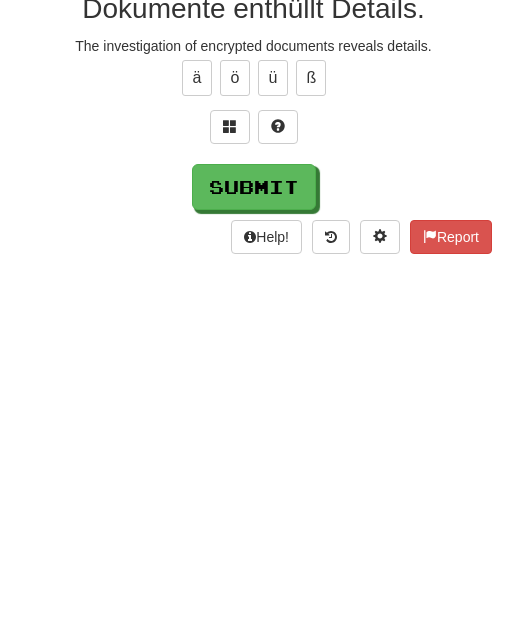 type on "**********" 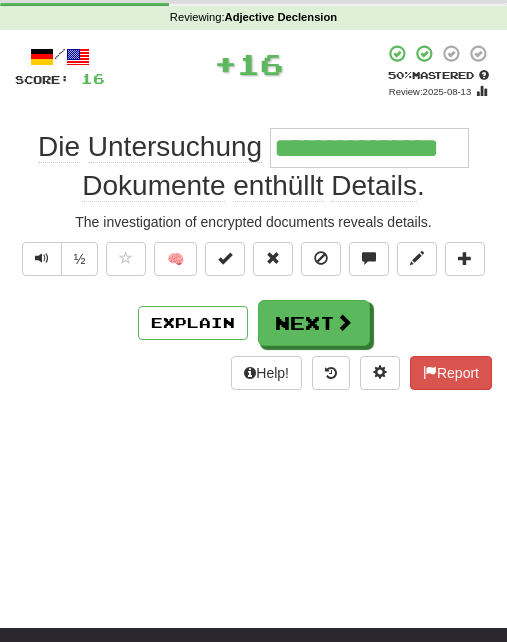 scroll, scrollTop: 54, scrollLeft: 0, axis: vertical 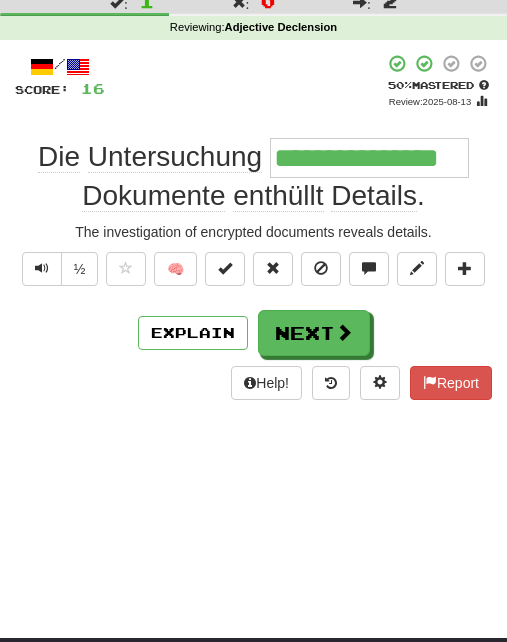 click on "Next" at bounding box center (314, 333) 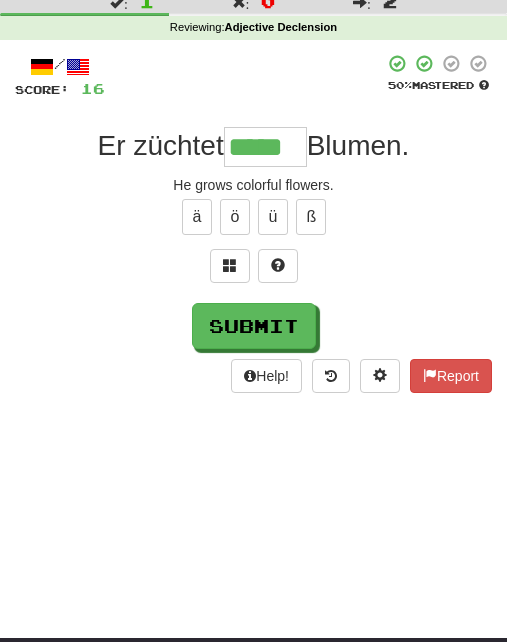 type on "*****" 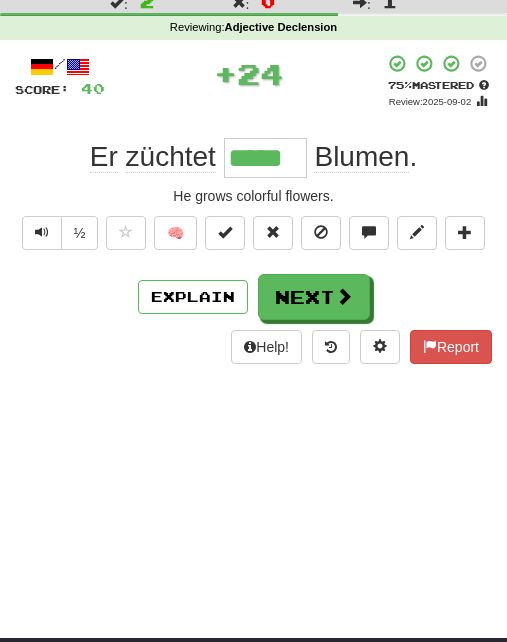 click on "Next" at bounding box center [314, 297] 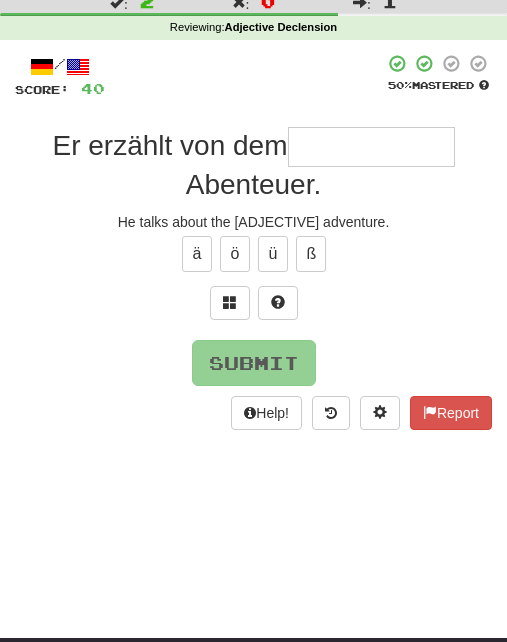 type on "*" 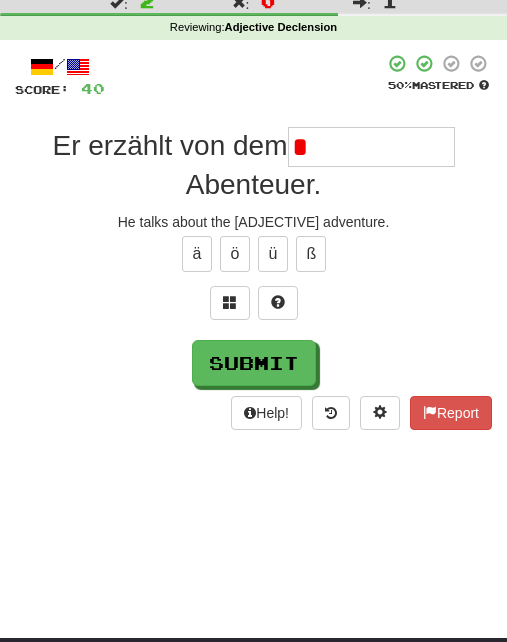 click at bounding box center (278, 303) 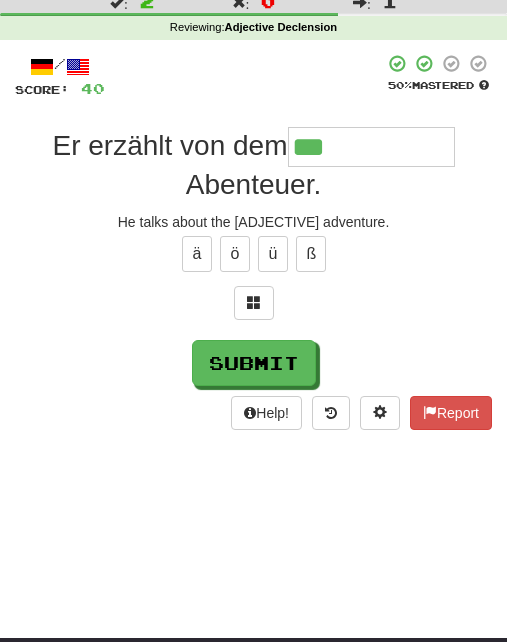 click at bounding box center (254, 303) 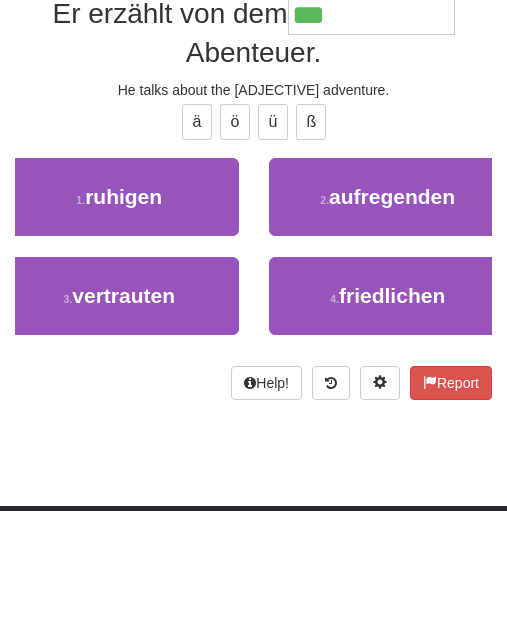 click on "friedlichen" at bounding box center [392, 427] 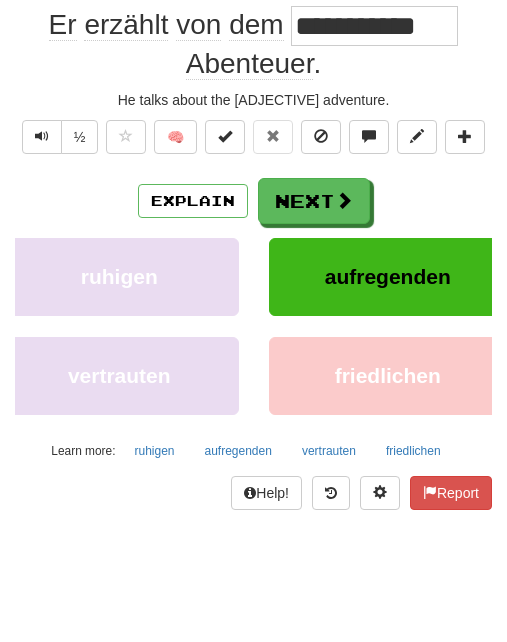 scroll, scrollTop: 186, scrollLeft: 0, axis: vertical 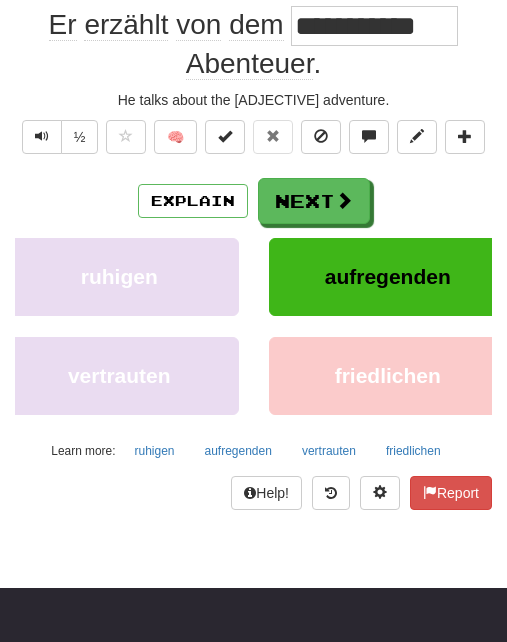 click at bounding box center [344, 200] 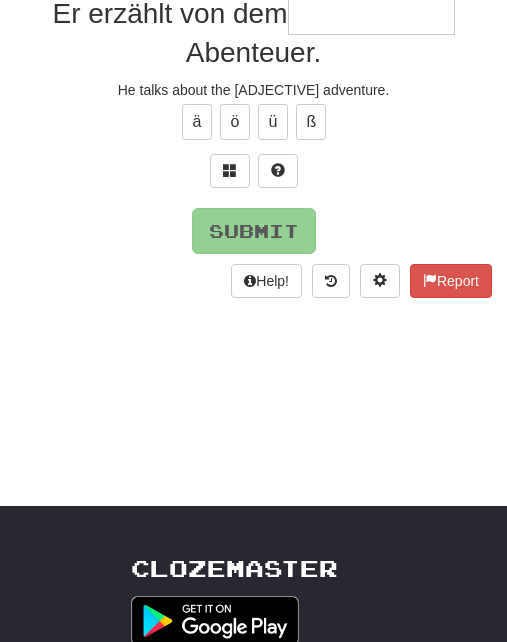 scroll, scrollTop: 39, scrollLeft: 0, axis: vertical 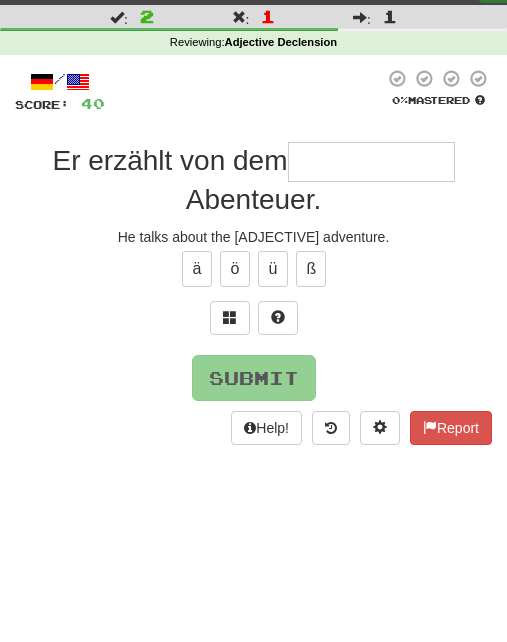 type on "*" 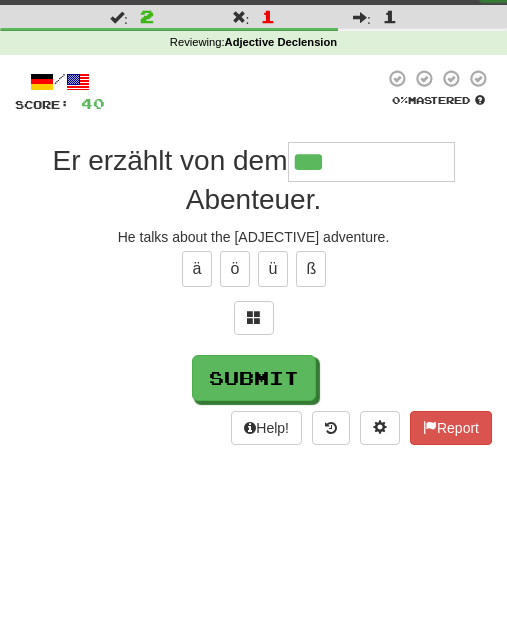 click at bounding box center [254, 318] 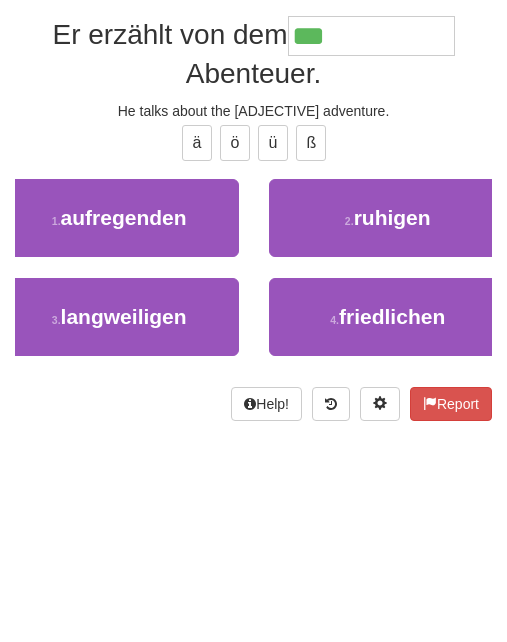 click on "2 .  ruhigen" at bounding box center (388, 344) 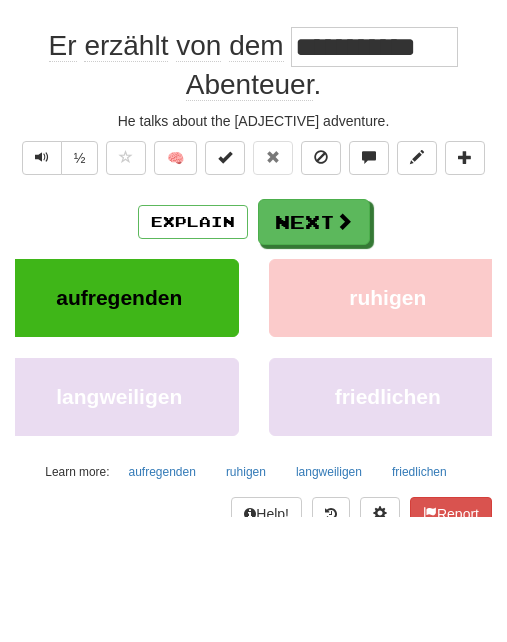 scroll, scrollTop: 165, scrollLeft: 0, axis: vertical 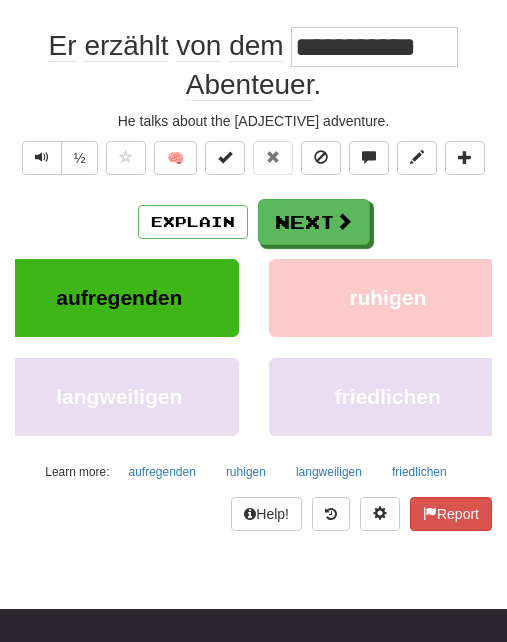 click at bounding box center [344, 221] 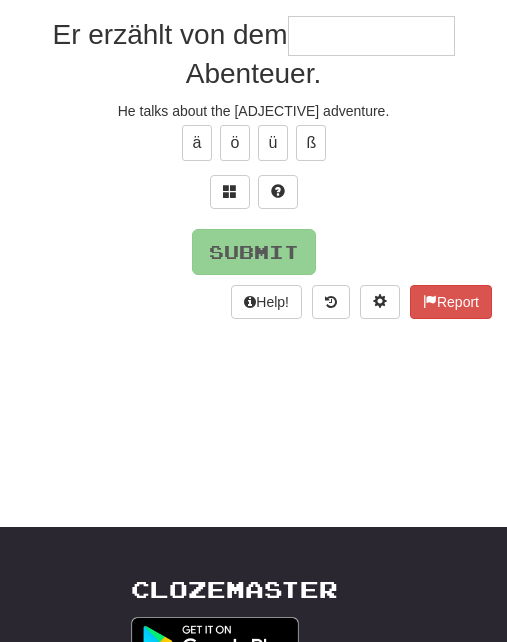 scroll, scrollTop: 164, scrollLeft: 0, axis: vertical 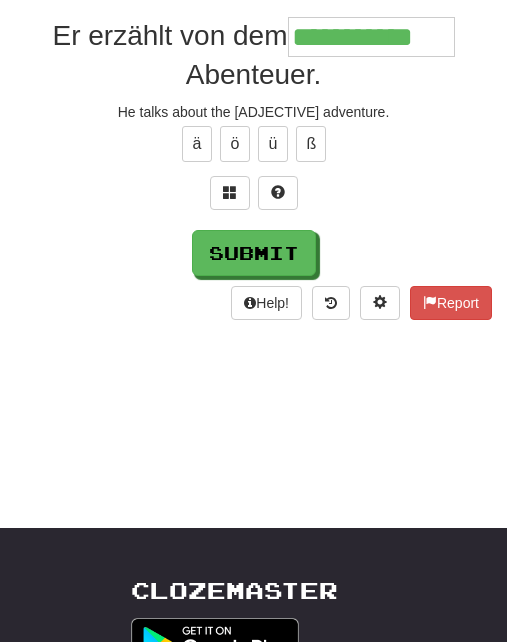type on "**********" 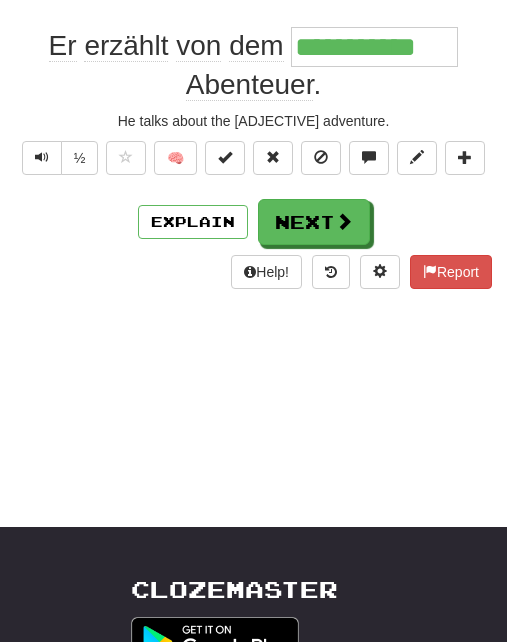 click on "Next" at bounding box center [314, 222] 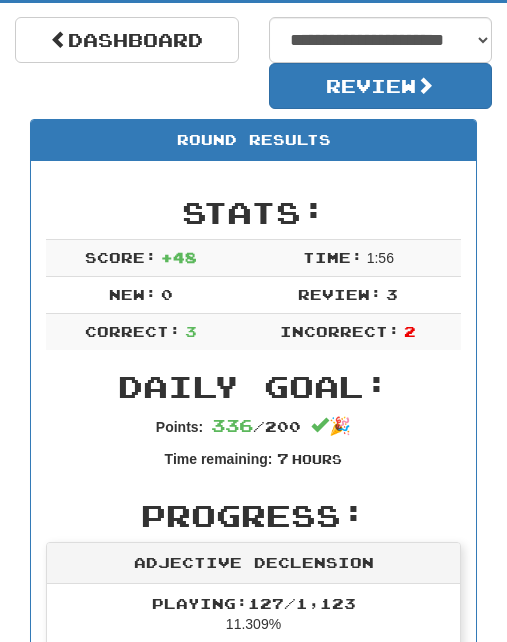 click at bounding box center [425, 85] 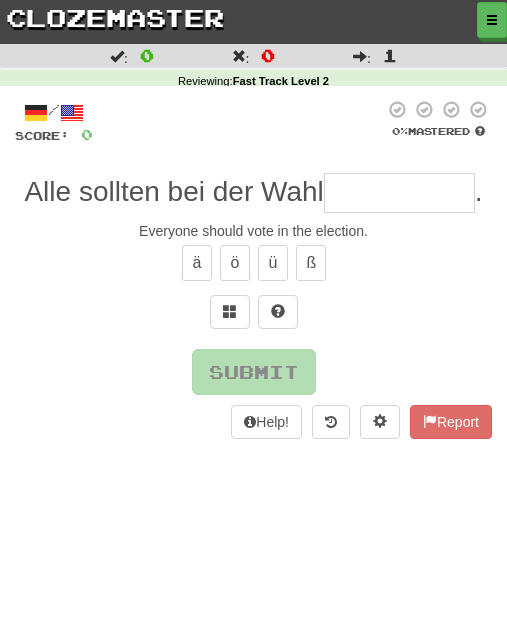 scroll, scrollTop: 0, scrollLeft: 0, axis: both 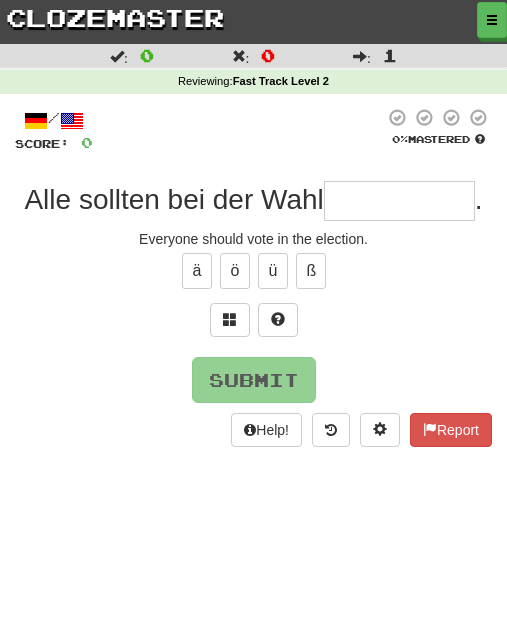 click at bounding box center [399, 201] 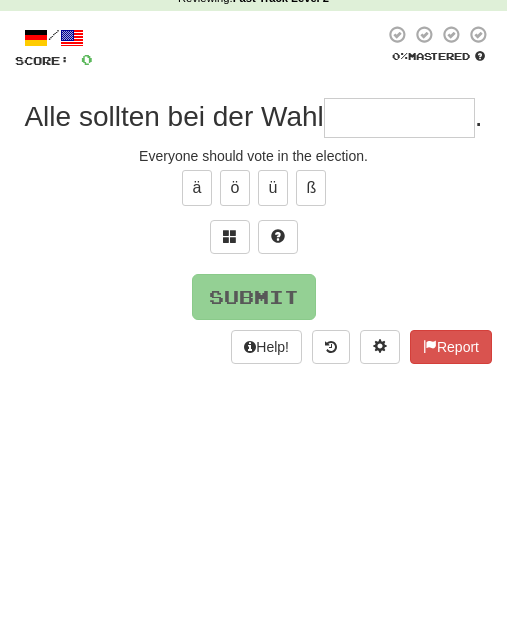 type on "*" 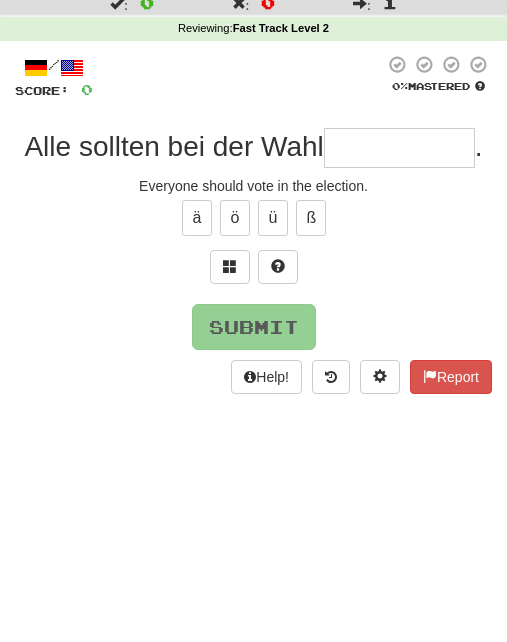 click at bounding box center [278, 320] 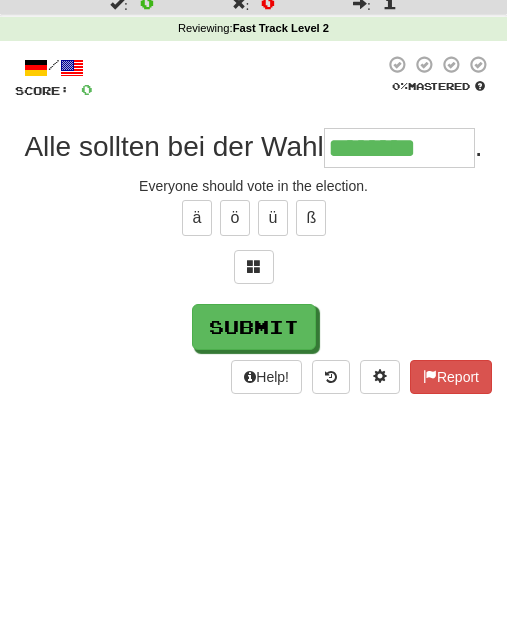 type on "*********" 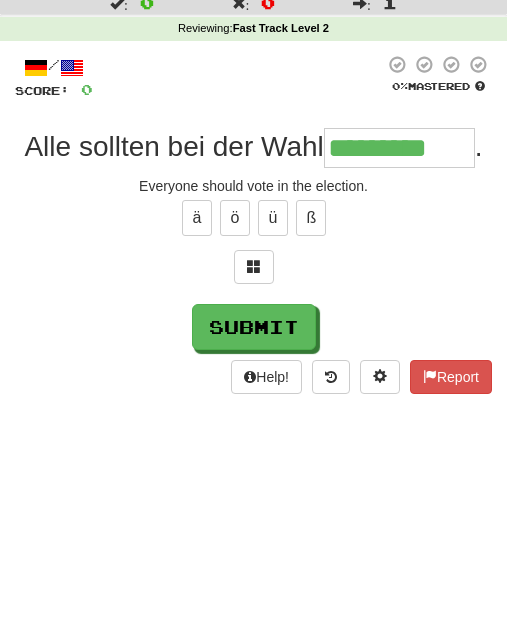 scroll, scrollTop: 52, scrollLeft: 0, axis: vertical 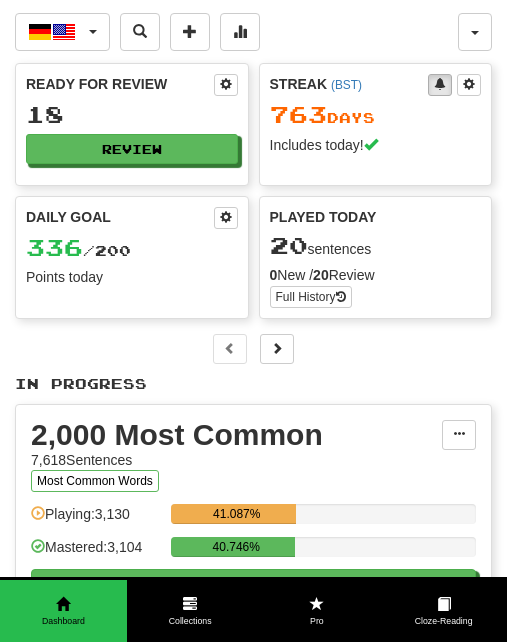 click on "Review" at bounding box center [132, 149] 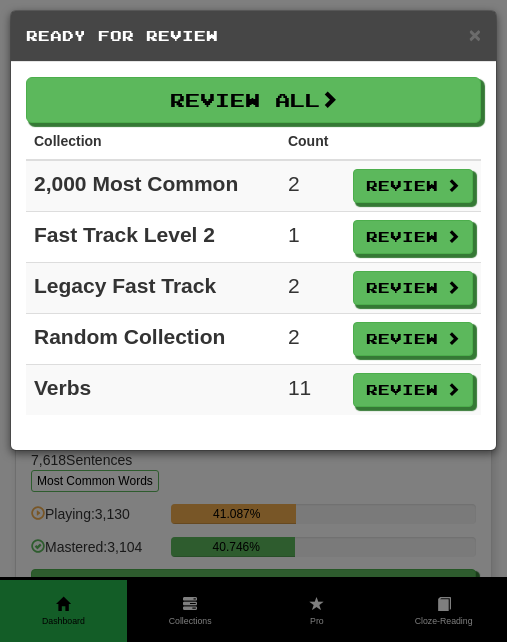 click at bounding box center [453, 389] 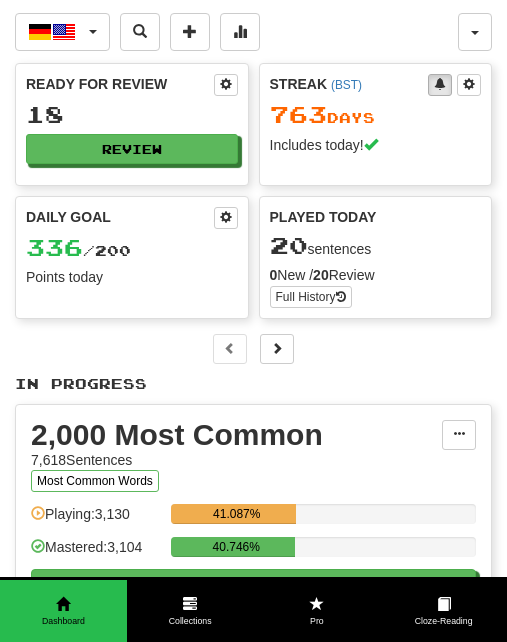 select on "**" 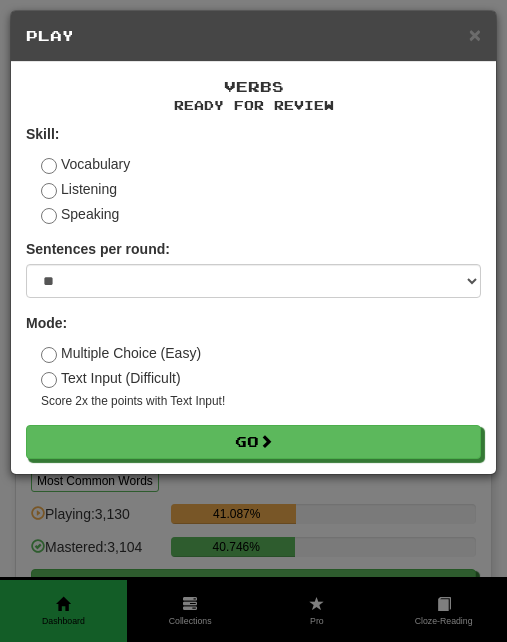 click on "Go" at bounding box center (253, 442) 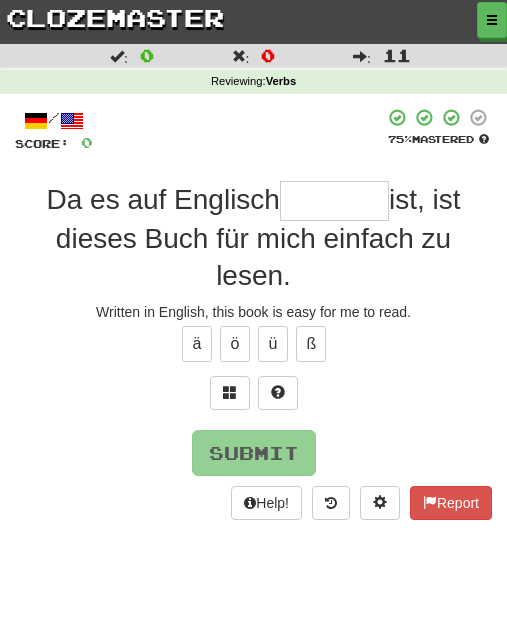 scroll, scrollTop: 0, scrollLeft: 0, axis: both 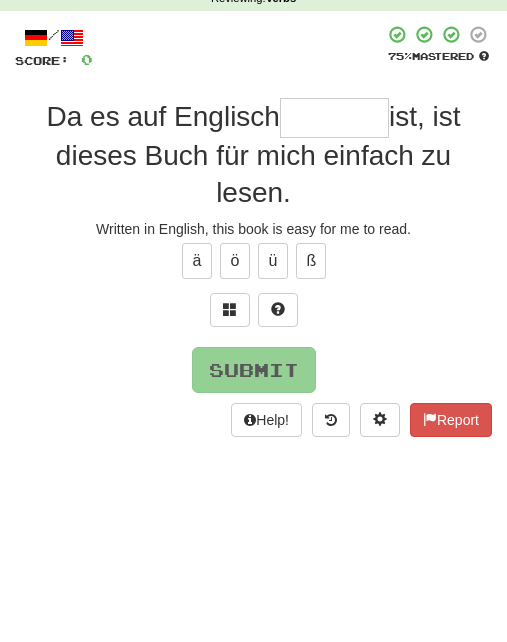 type on "*" 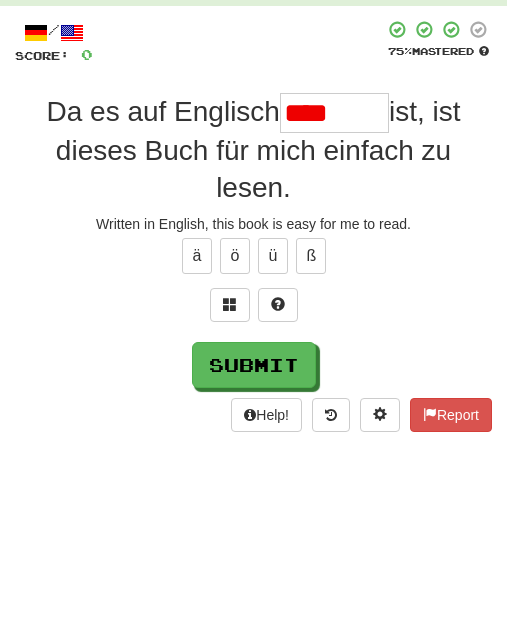 click at bounding box center [278, 393] 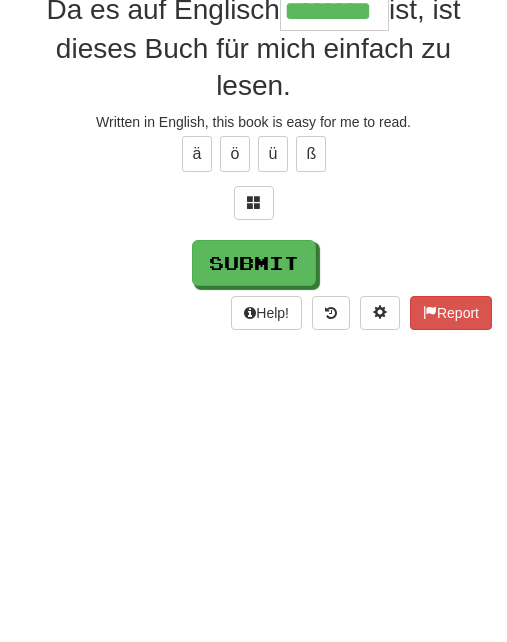 type on "********" 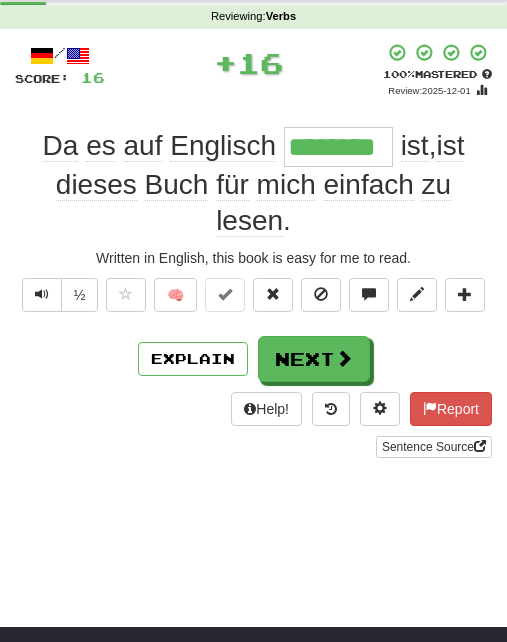 scroll, scrollTop: 48, scrollLeft: 0, axis: vertical 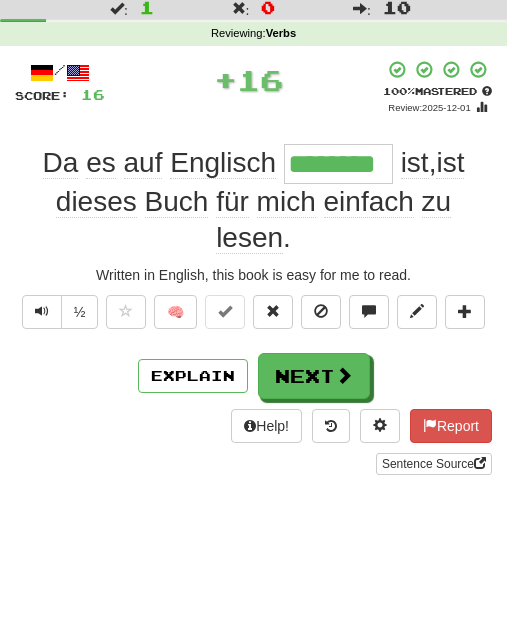 click at bounding box center (273, 311) 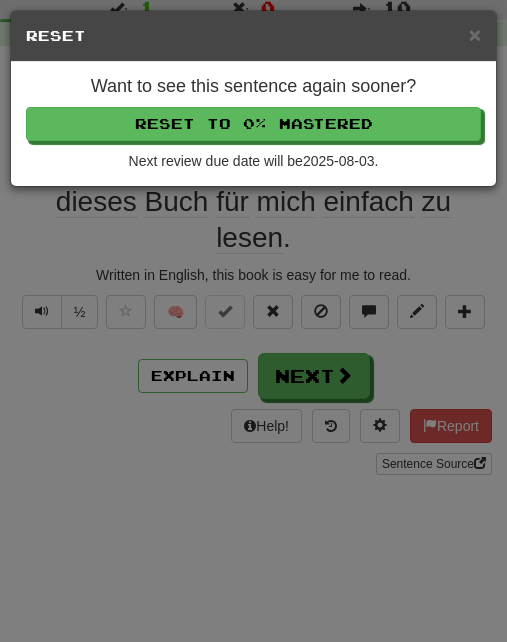 click on "Reset to 0% Mastered" at bounding box center (253, 124) 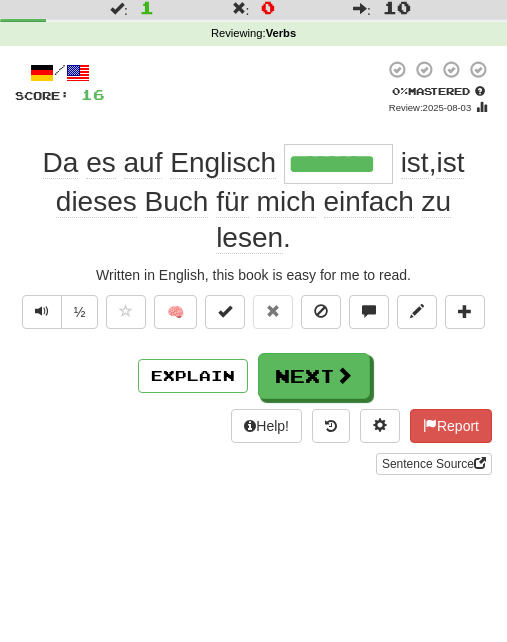 click at bounding box center [344, 375] 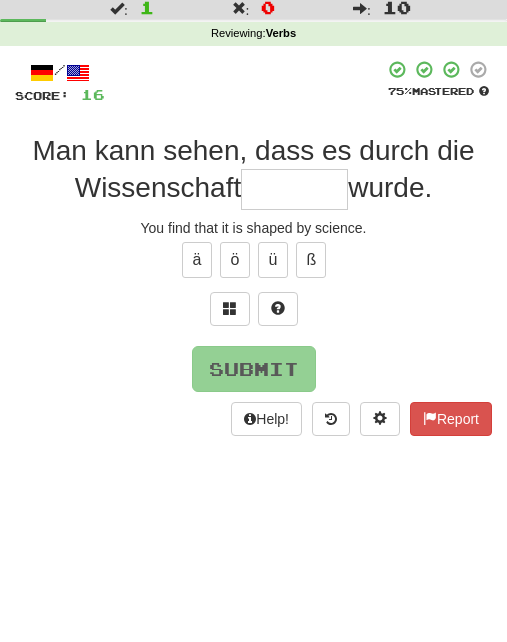 type on "*" 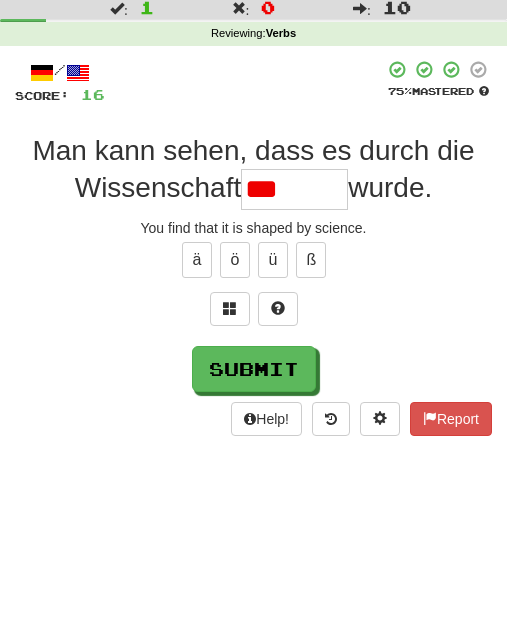 type on "**" 